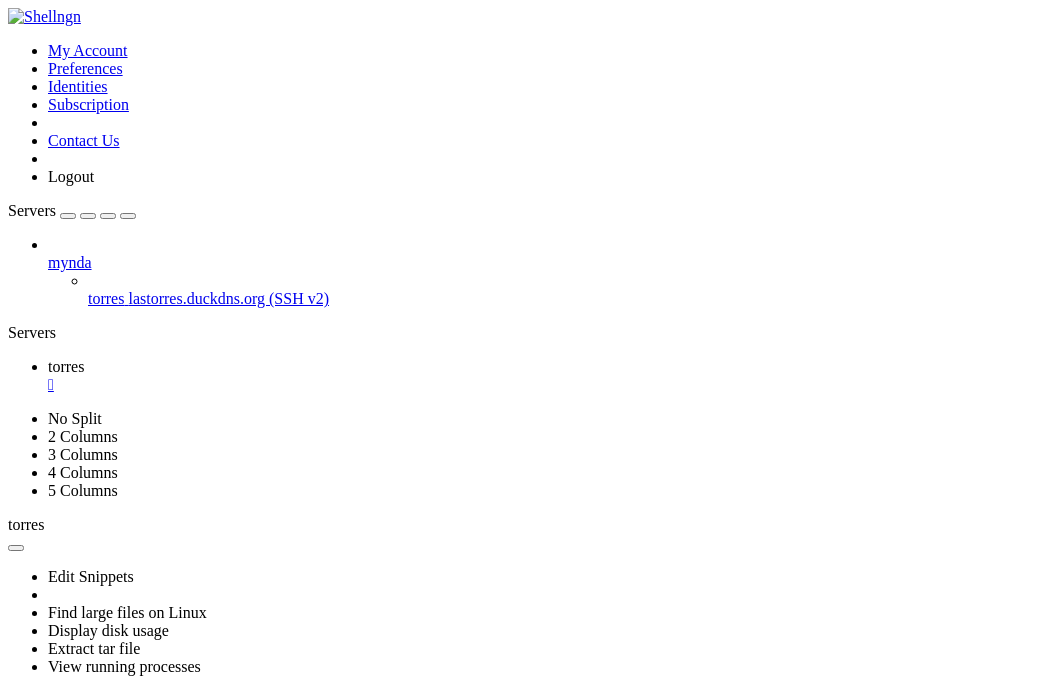 scroll, scrollTop: 0, scrollLeft: 0, axis: both 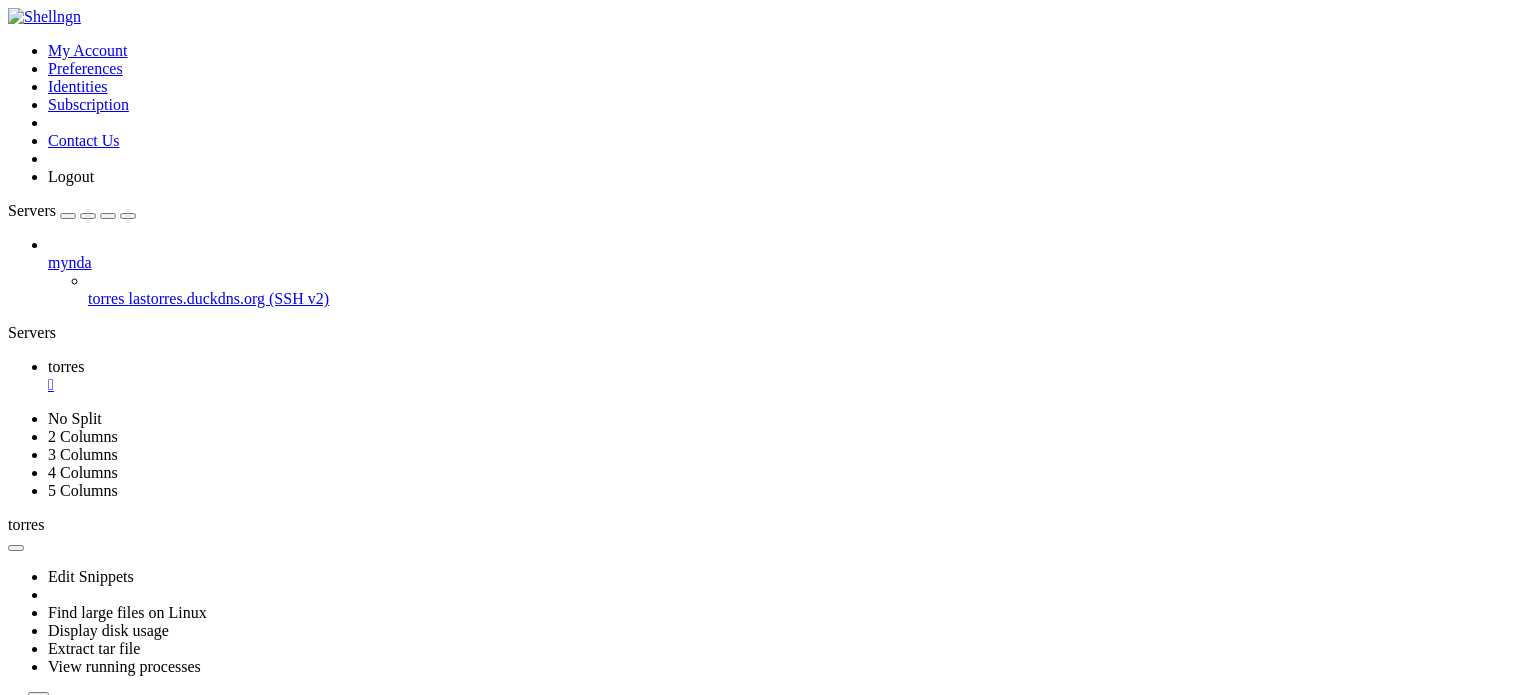 drag, startPoint x: 226, startPoint y: 1272, endPoint x: 155, endPoint y: 1272, distance: 71 